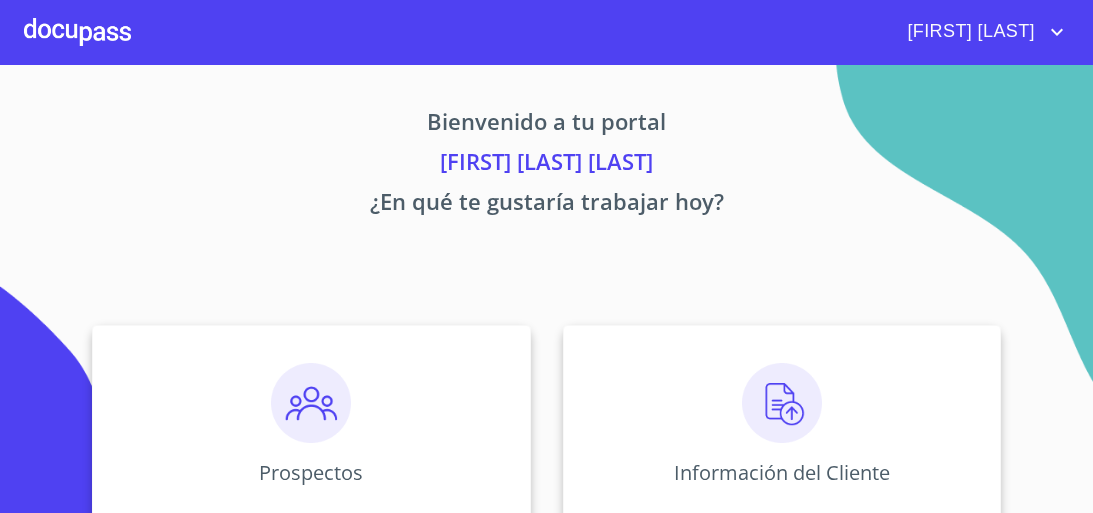 scroll, scrollTop: 0, scrollLeft: 0, axis: both 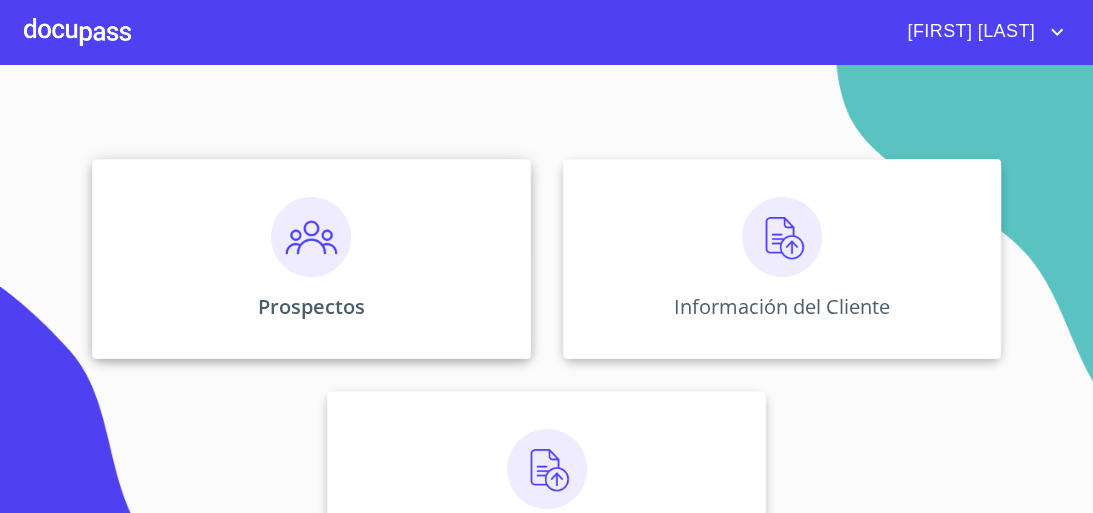 click on "Prospectos" at bounding box center (311, 259) 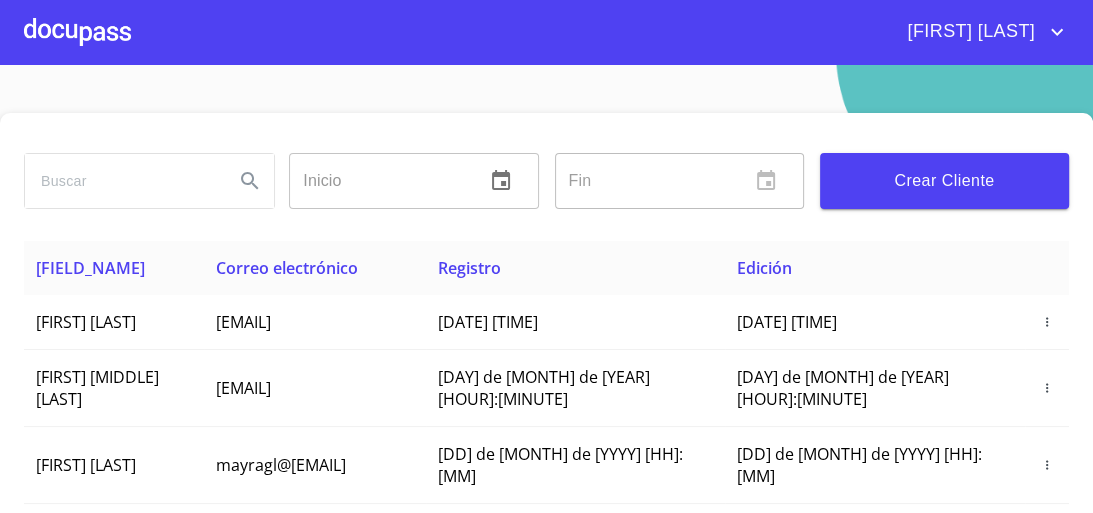 click on "Crear Cliente" at bounding box center [944, 181] 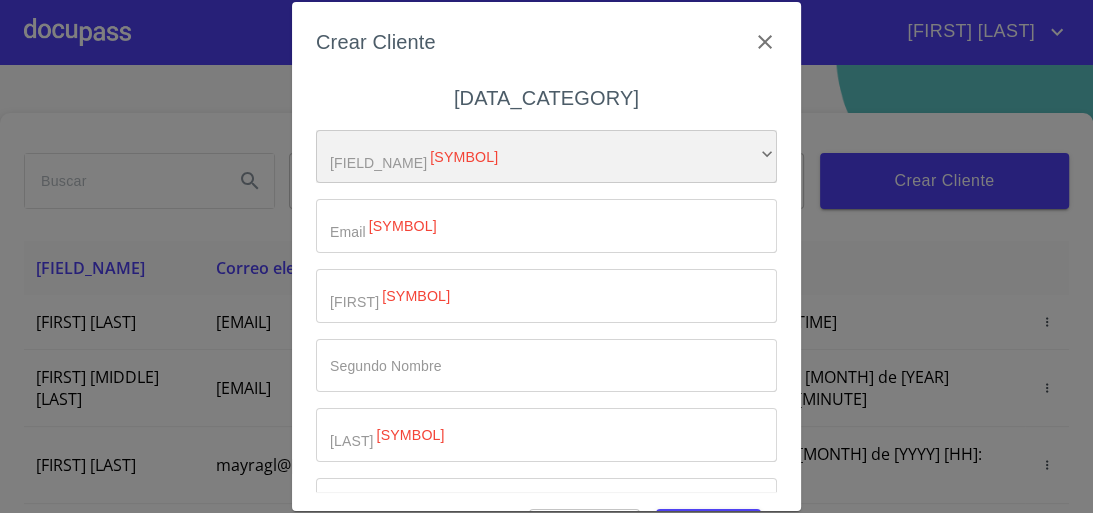 click on "​" at bounding box center [546, 157] 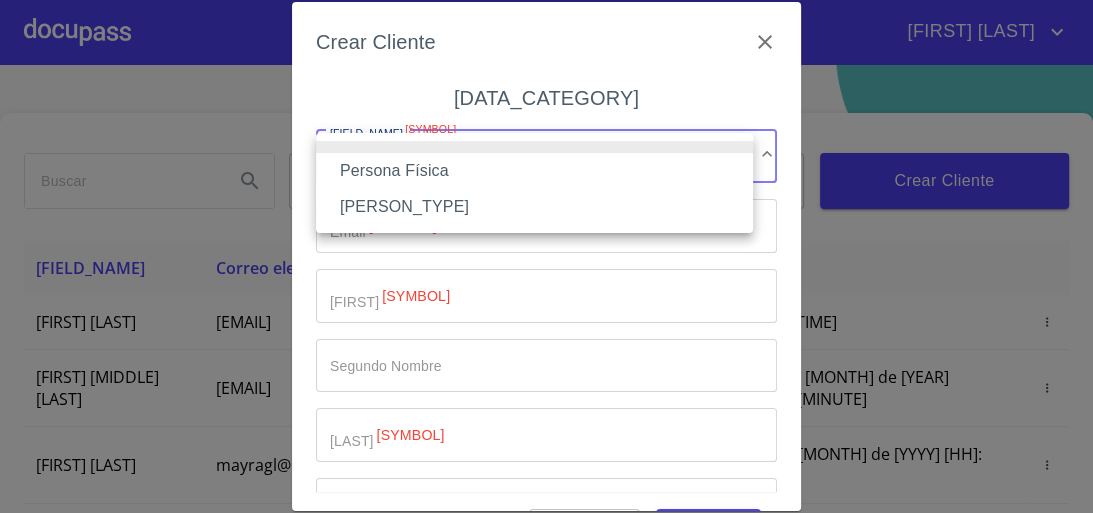 click on "Persona Física" at bounding box center [534, 171] 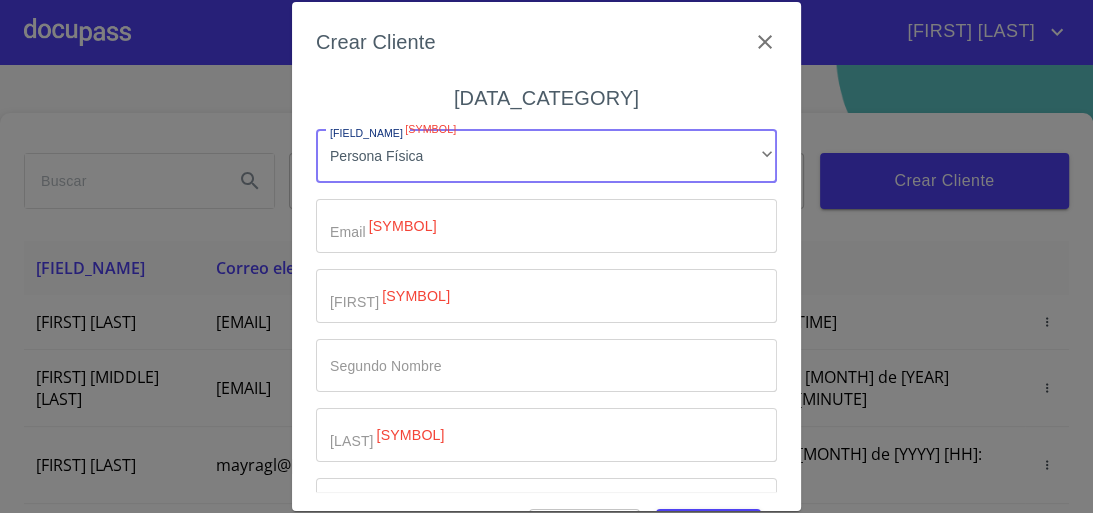 click on "Tipo de cliente   *" at bounding box center (546, 226) 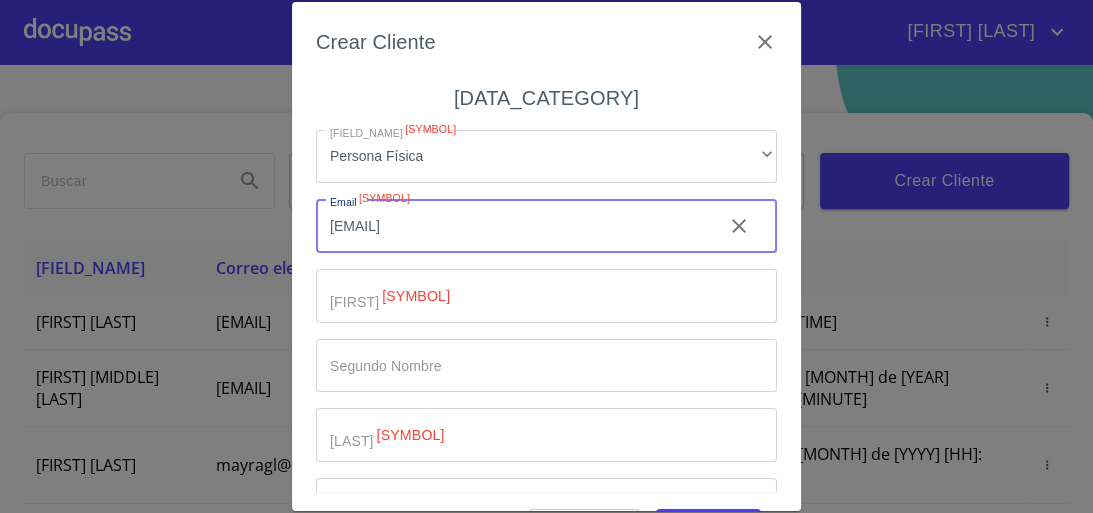 type on "[EMAIL]" 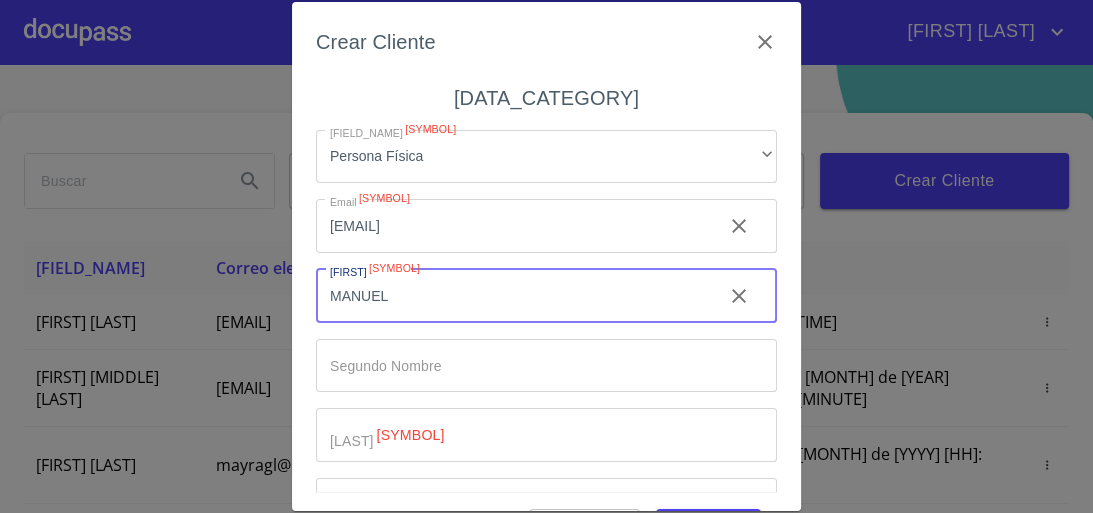 type on "MANUEL" 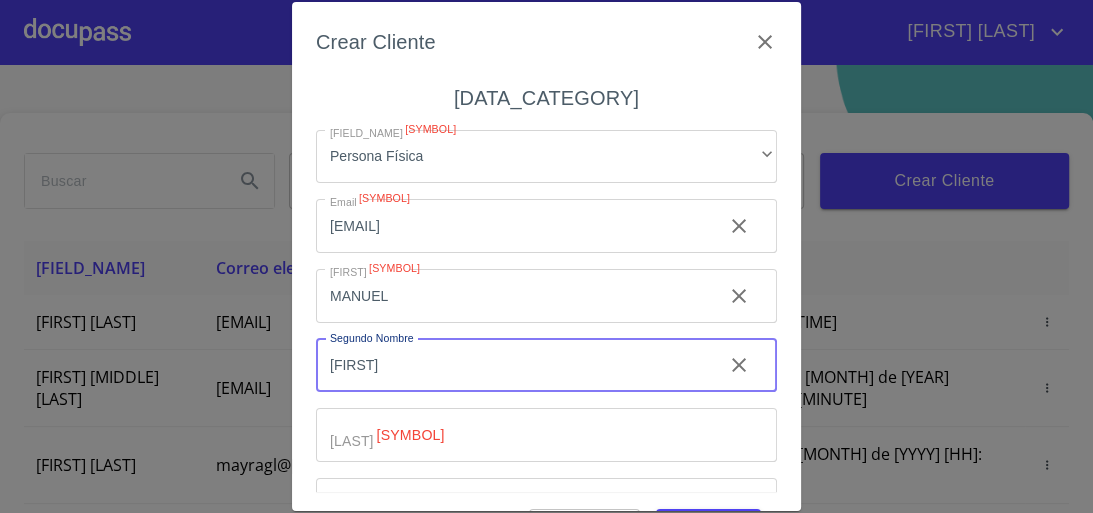 type on "[FIRST]" 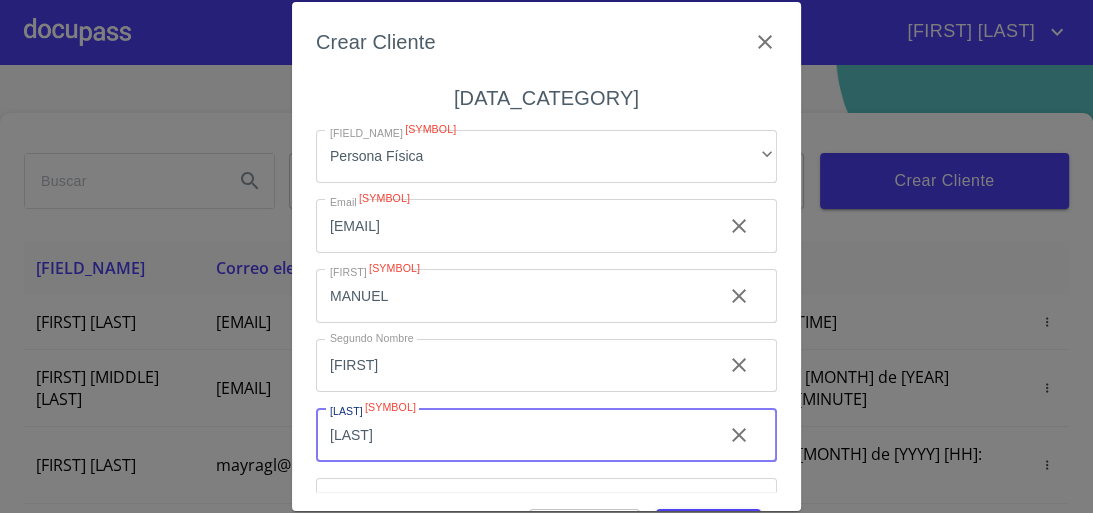 type on "[LAST]" 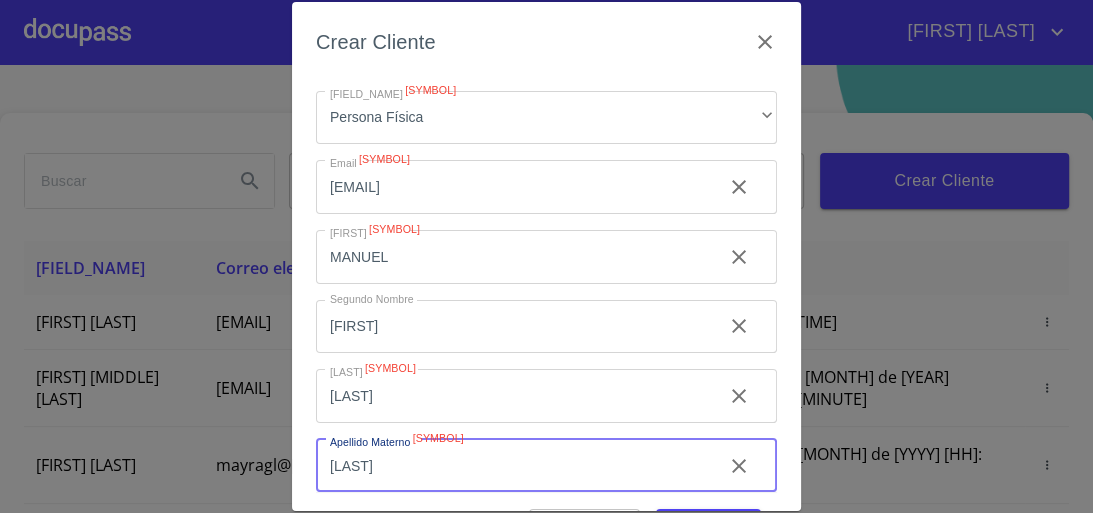 scroll, scrollTop: 125, scrollLeft: 0, axis: vertical 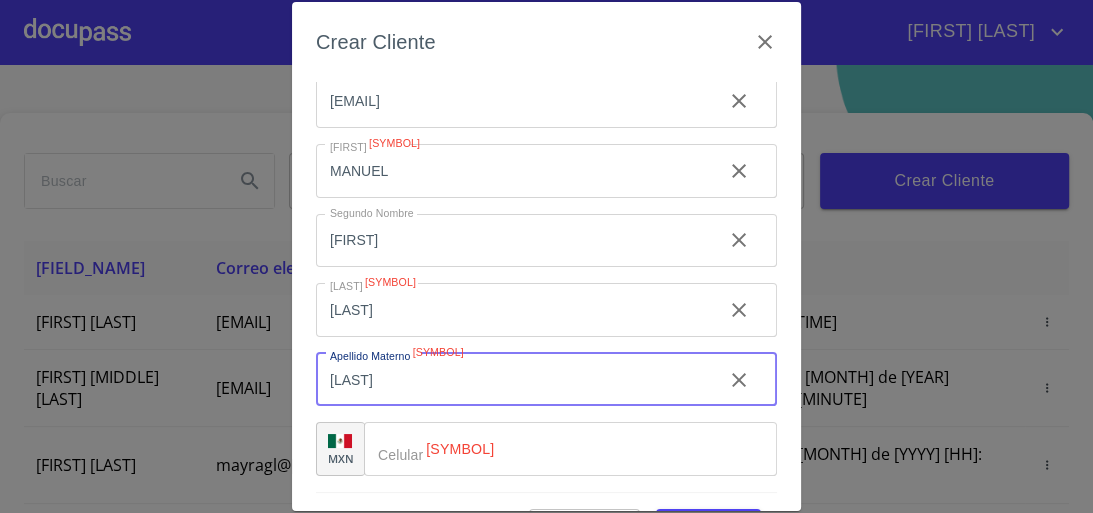 type on "[LAST]" 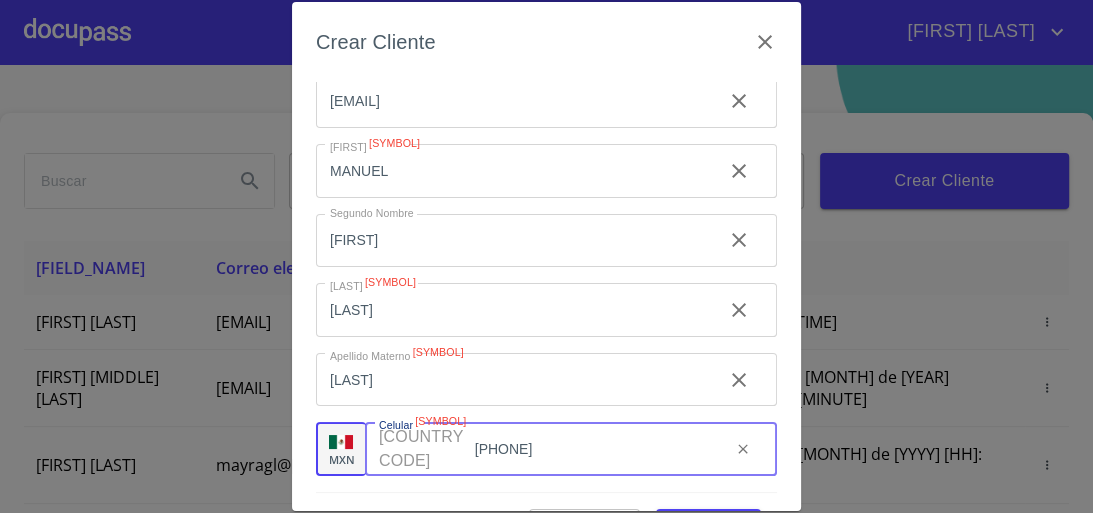 type on "[PHONE]" 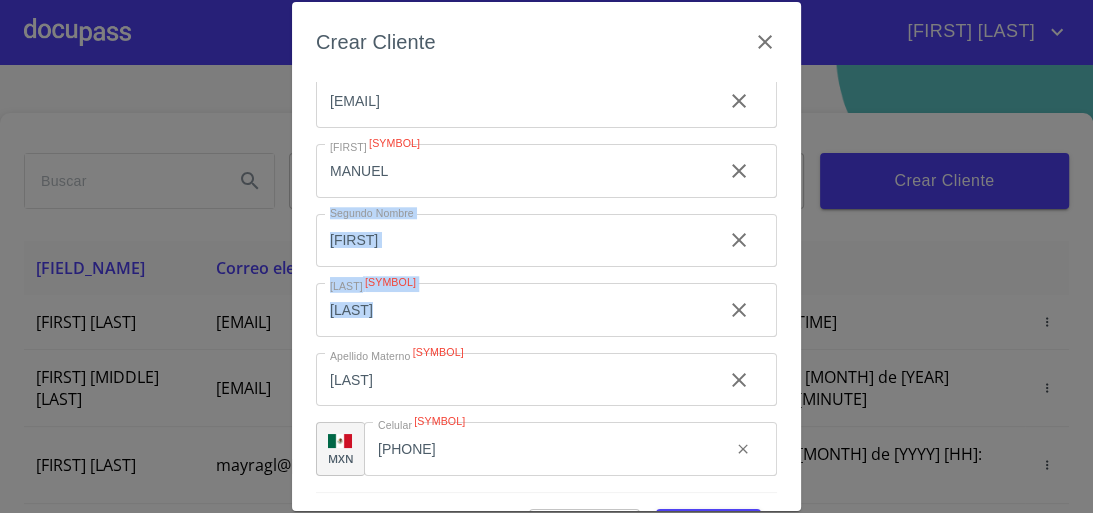 drag, startPoint x: 1083, startPoint y: 191, endPoint x: 934, endPoint y: 336, distance: 207.90863 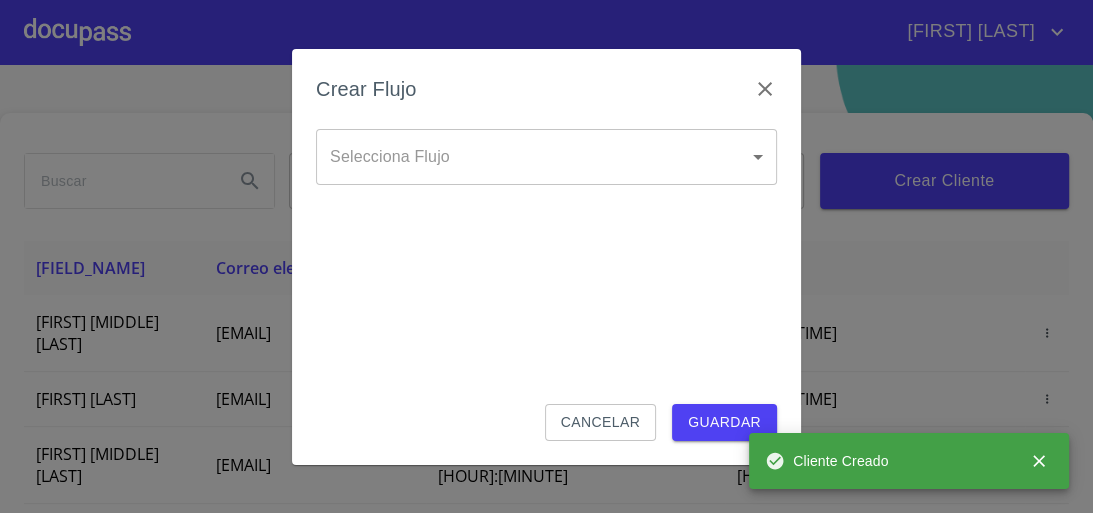 click on "NUBIA KARINA Inicio ​ Fin ​ Crear Cliente Nombre   Correo electrónico   Registro   Edición     MANUEL ALBERTO EVANGELISTA SANCHEZ [EMAIL] [DATE] [TIME] [DATE] [TIME] DIEGO ANCIRA GROVER [EMAIL] [DATE] [TIME] [DATE] [TIME] LUIS FERNANDO CELIS  [EMAIL] [DATE] [TIME] [DATE] [TIME] MAYRA  GONZALEZ [EMAIL] [DATE] [TIME] [DATE] [TIME] MANUEL BRAVO [EMAIL] [DATE] [TIME] [DATE] [TIME] JUAN CARLOS BAUTISTA [EMAIL] [DATE] [TIME] [DATE] [TIME] MERCEDES GUTIERREZ [EMAIL] [DATE] [TIME] [DATE] [TIME] JUAN ANTONIO CRUZ [EMAIL] [DATE] [TIME] [DATE] [TIME] JAIME  GONZALEZ  [EMAIL] [DATE] [TIME] [NUMBER] [NUMBER] [NUMBER]" at bounding box center (546, 256) 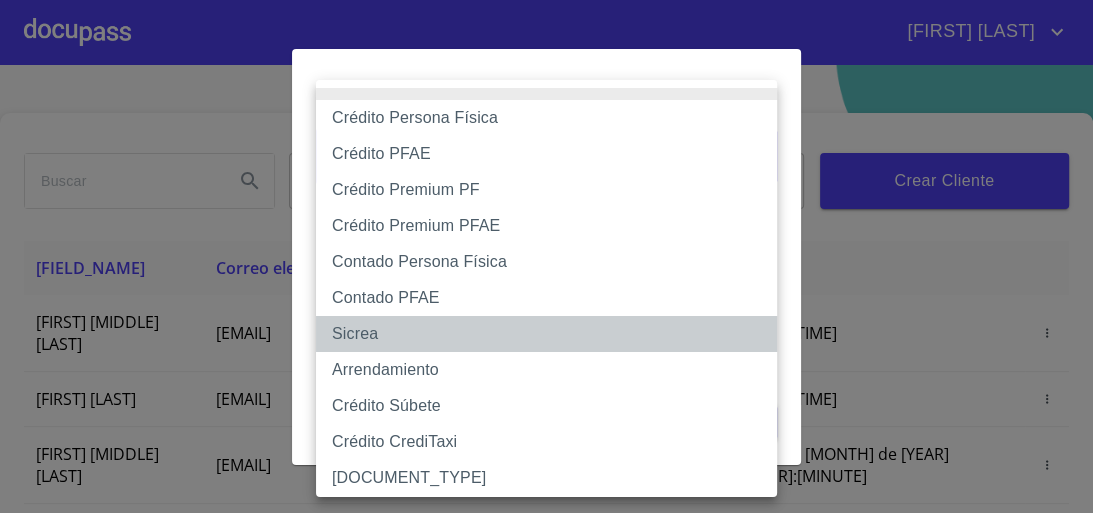 click on "Sicrea" at bounding box center (552, 334) 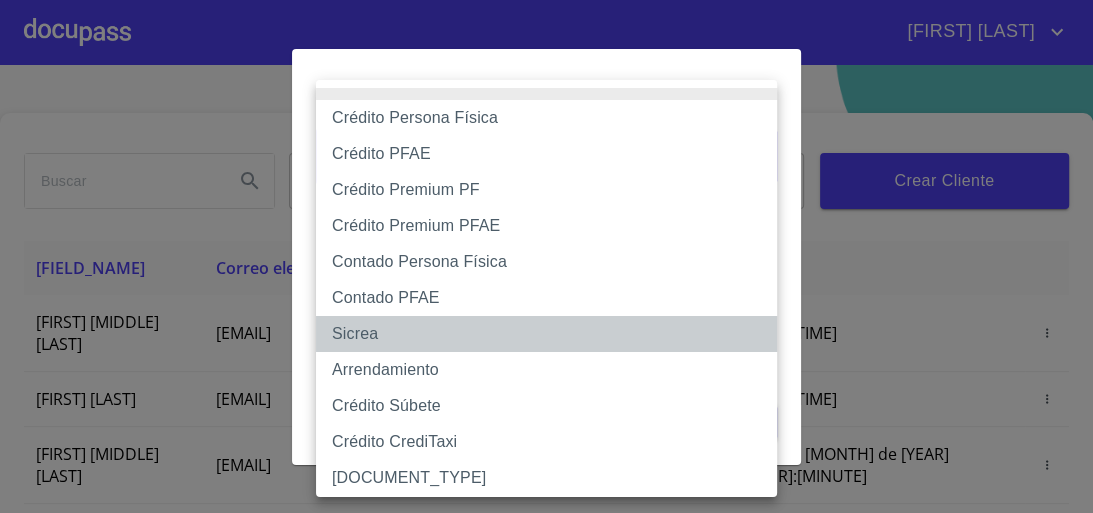 type on "[ALPHANUMERIC_ID]" 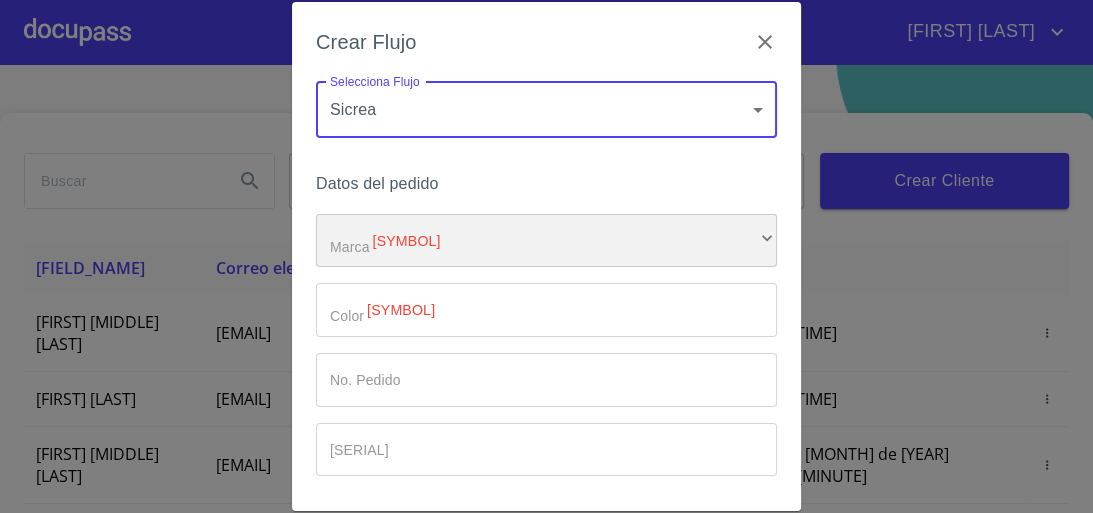 click on "​" at bounding box center [546, 241] 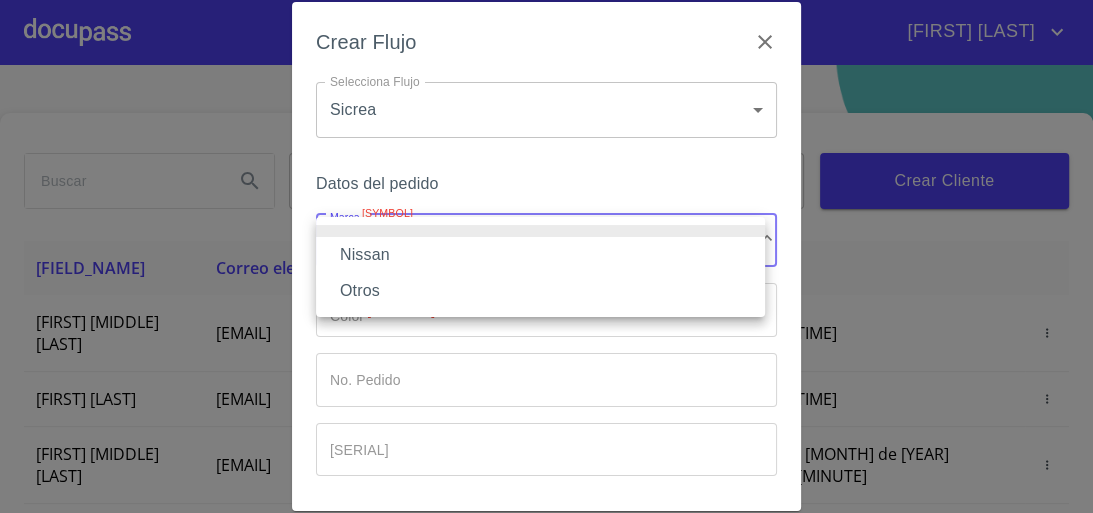 click on "Nissan" at bounding box center [540, 255] 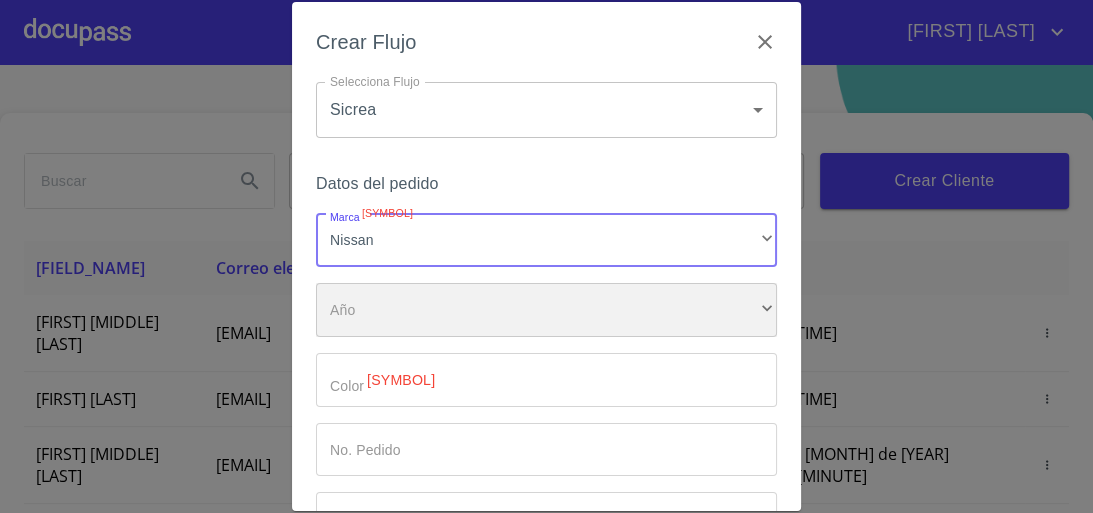 click on "​" at bounding box center (546, 310) 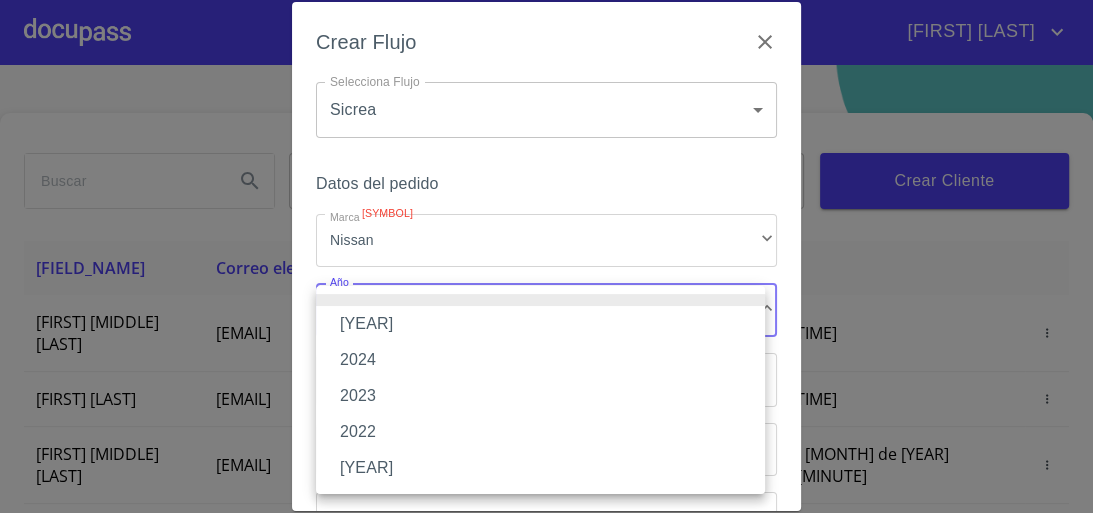 click on "[YEAR]" at bounding box center [540, 324] 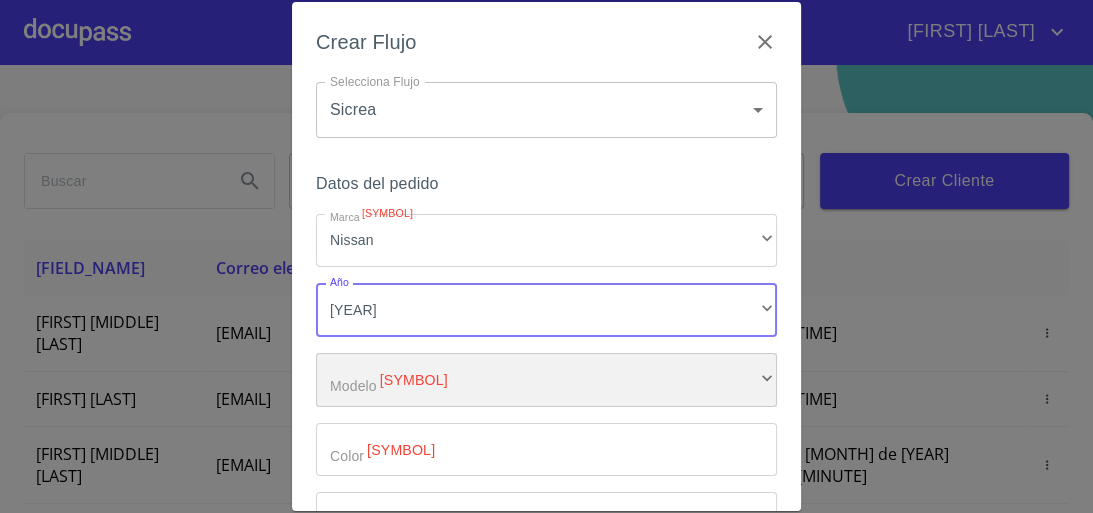 click on "​" at bounding box center (546, 380) 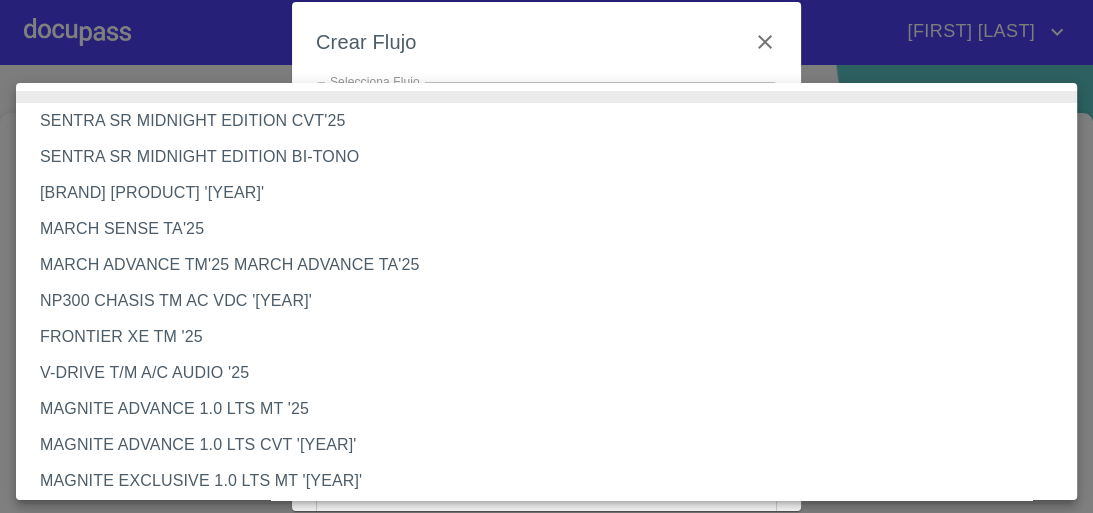type 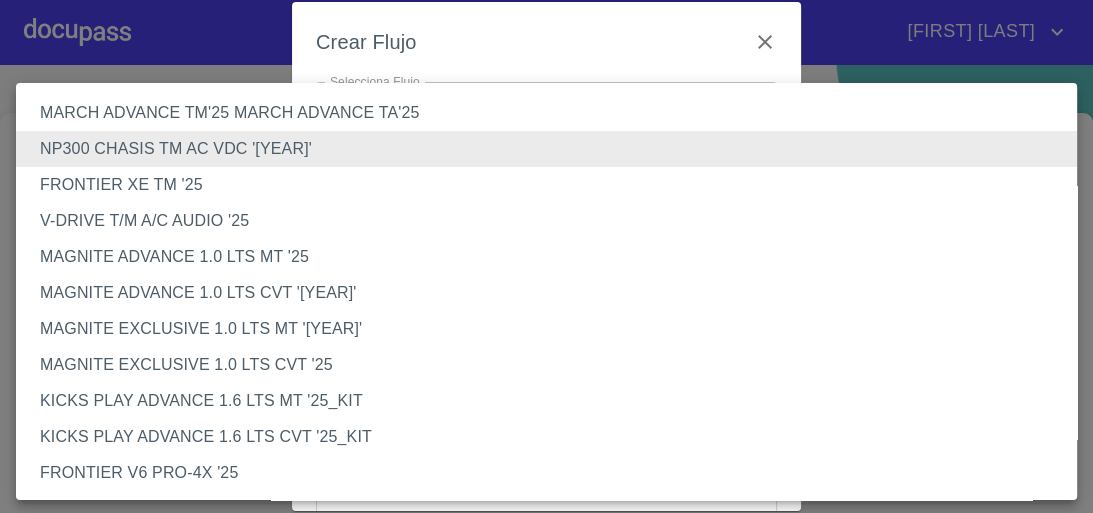 scroll, scrollTop: 160, scrollLeft: 0, axis: vertical 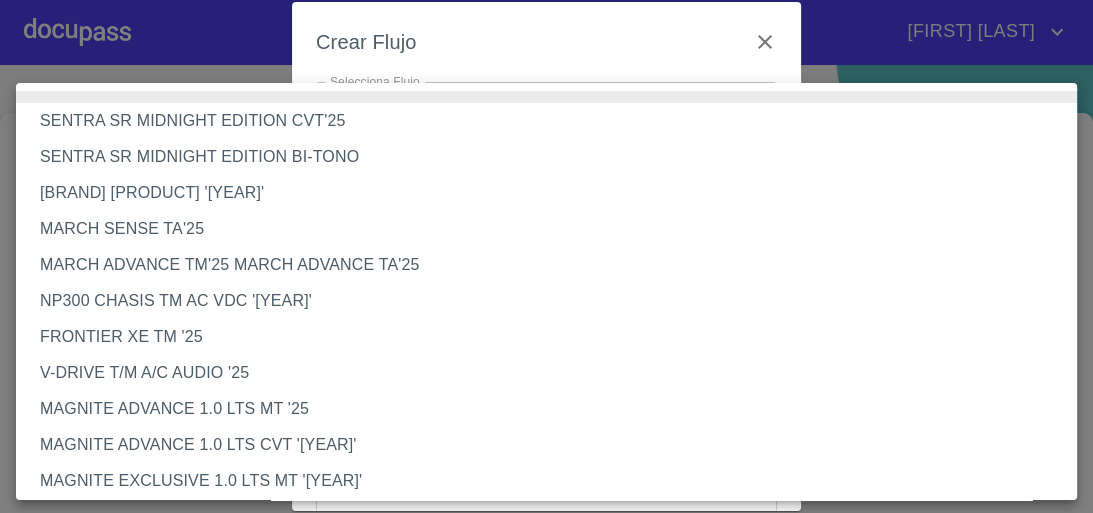 click on "NP300 CHASIS TM AC VDC '[YEAR]'" at bounding box center [552, 301] 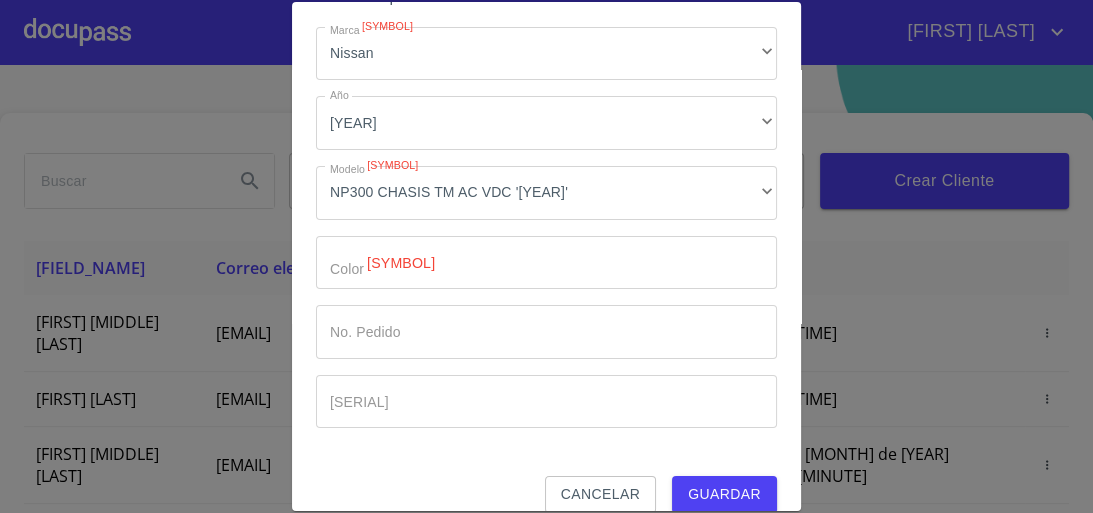 scroll, scrollTop: 201, scrollLeft: 0, axis: vertical 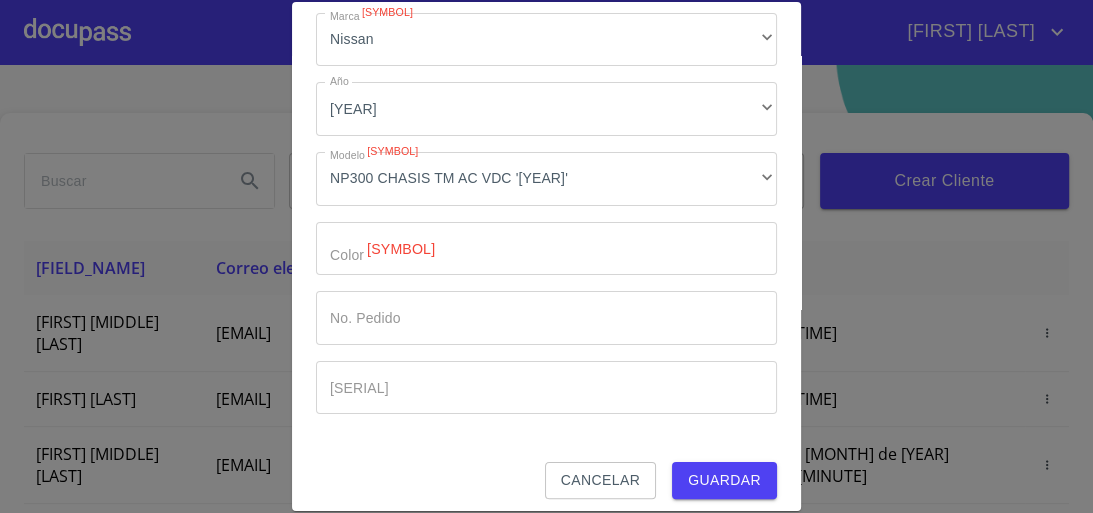 click on "Marca   *" at bounding box center [546, 249] 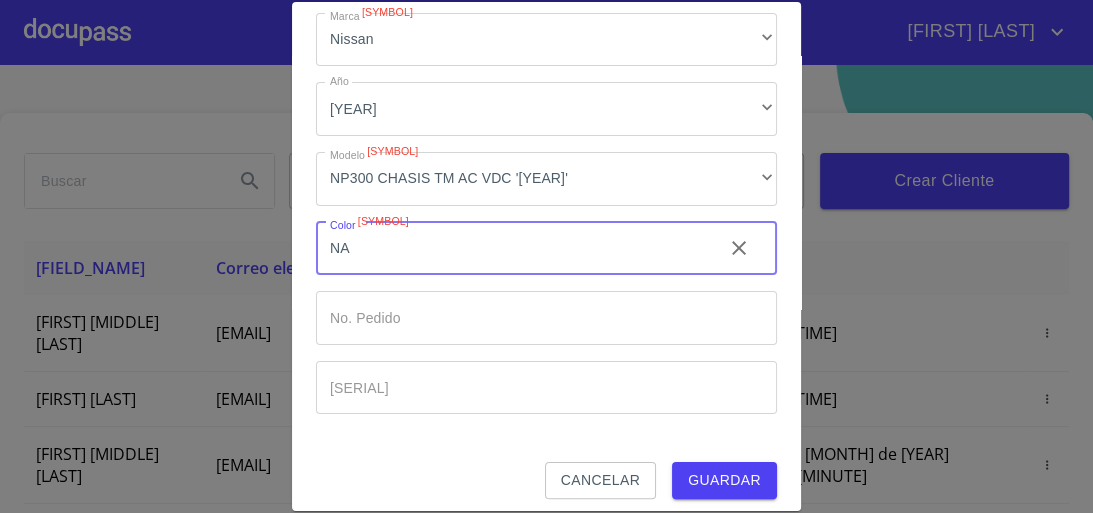 type on "NA" 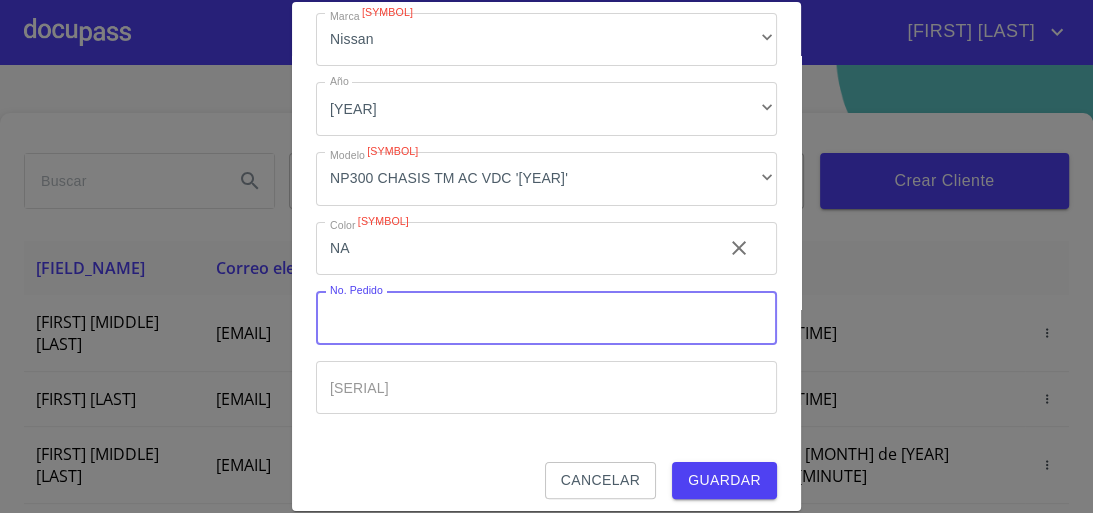 click on "Marca   * Nissan ​ Año [YEAR] ​ Modelo   * NP300 CHASIS TM AC VDC '25 ​ Color   * NA ​ No. Pedido ​ No. Serial ​" at bounding box center [546, 214] 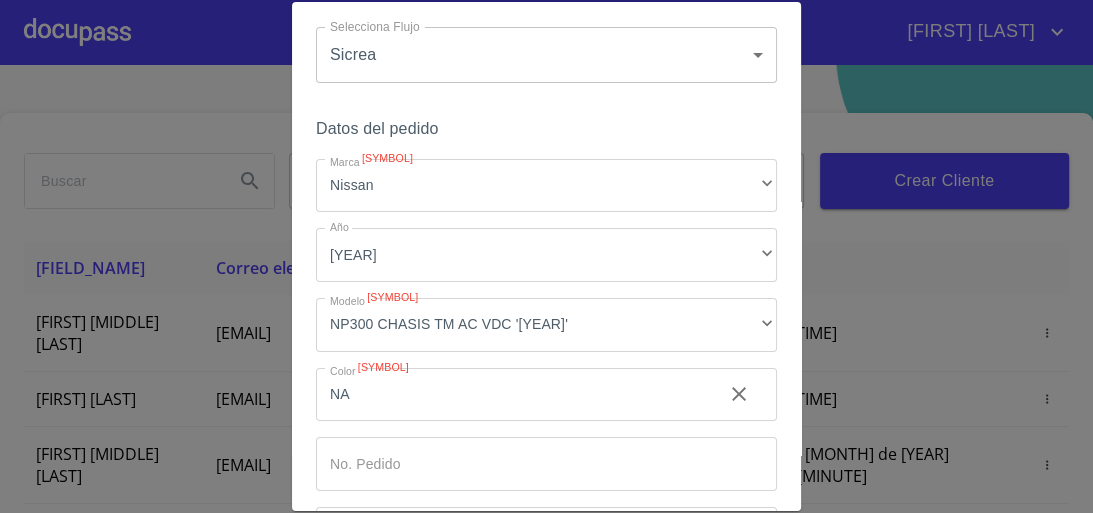 scroll, scrollTop: 0, scrollLeft: 0, axis: both 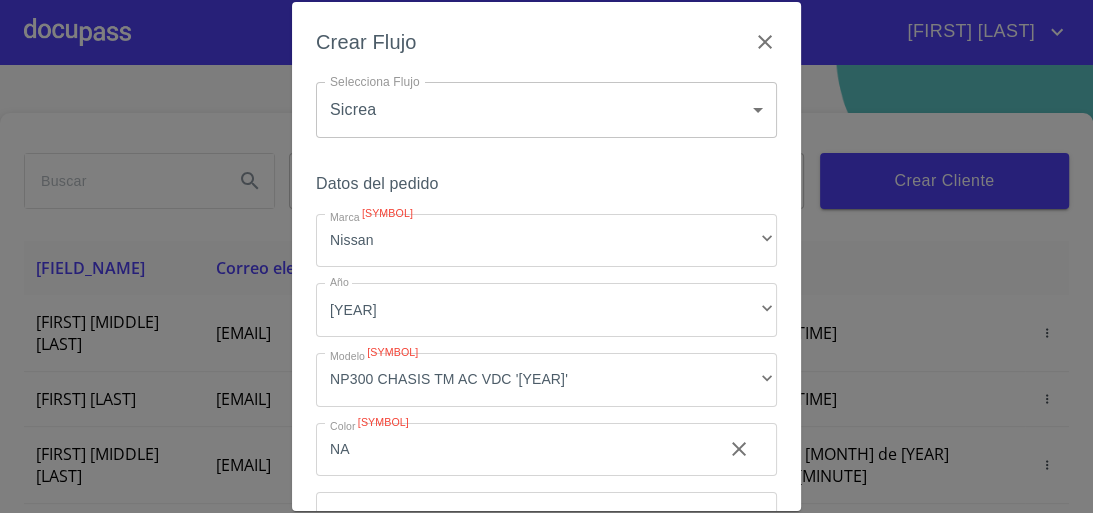 click on "Crear Flujo Selecciona Flujo Sicrea [ID] Selecciona Flujo Datos del pedido Marca   * Nissan ​ Año 2025 ​ Modelo   * NP300 CHASIS TM AC VDC '25 ​ Color   * NA ​ No. Pedido ​ No. Serial ​ Cancelar Guardar" at bounding box center (546, 256) 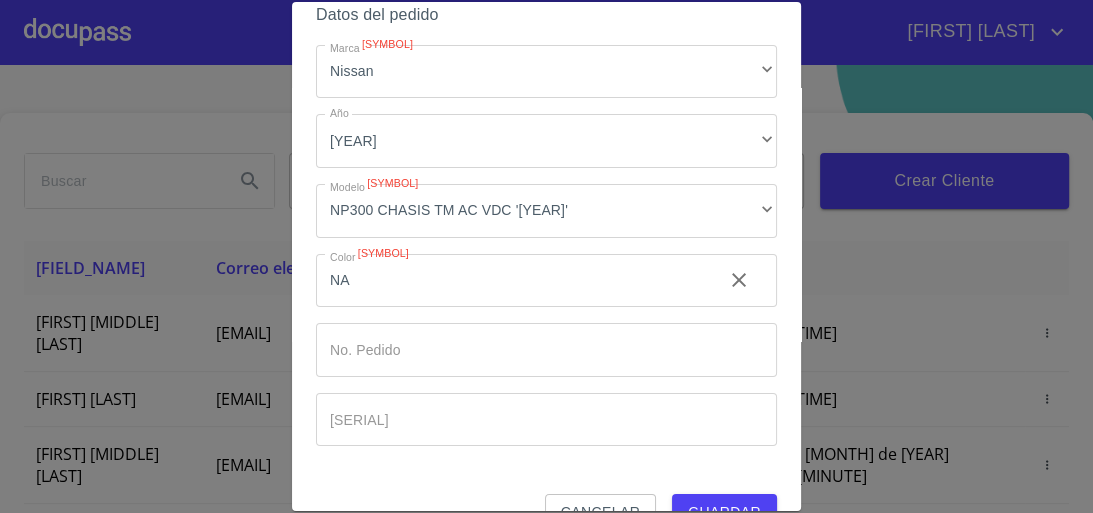 scroll, scrollTop: 212, scrollLeft: 0, axis: vertical 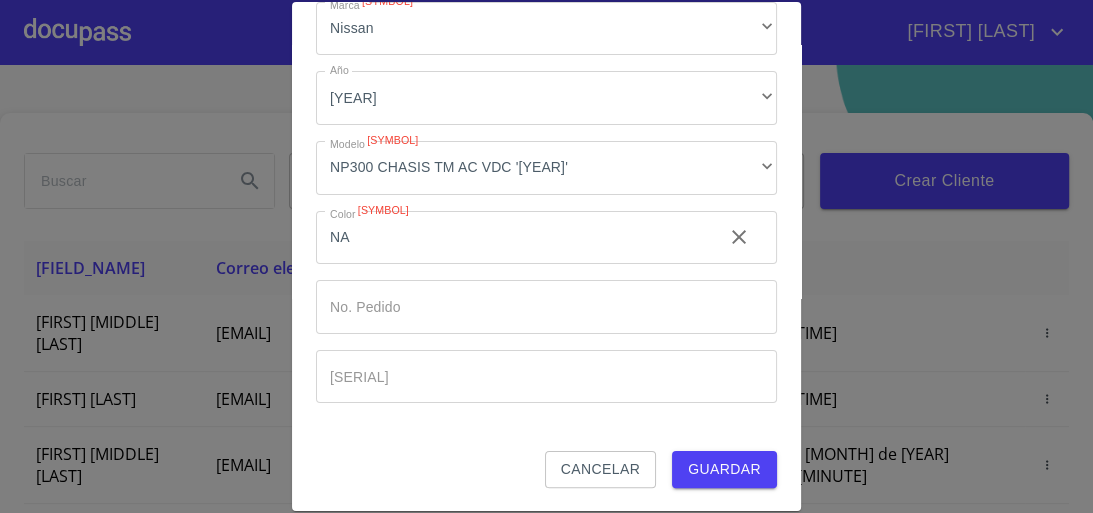 click on "NA" at bounding box center (511, 238) 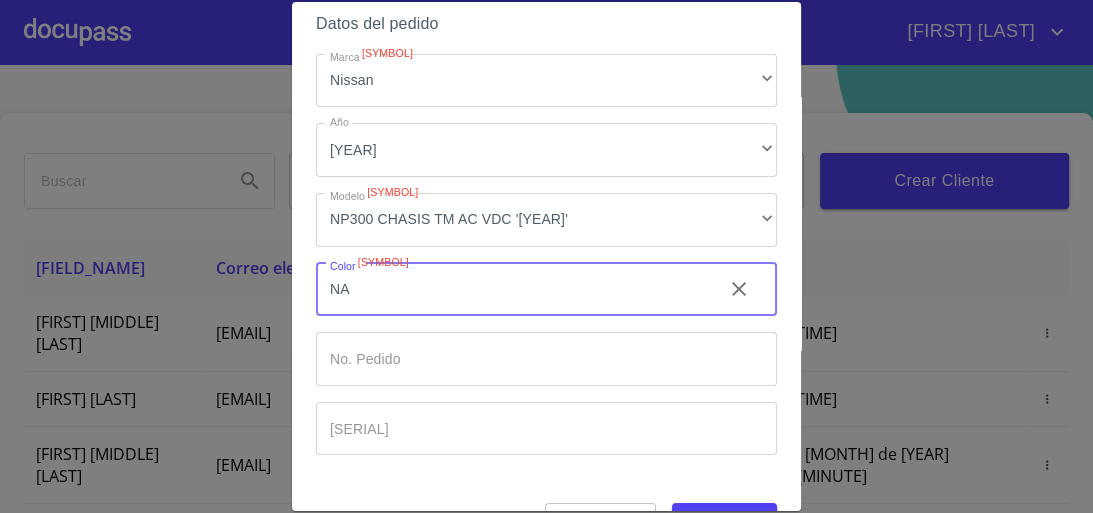 scroll, scrollTop: 212, scrollLeft: 0, axis: vertical 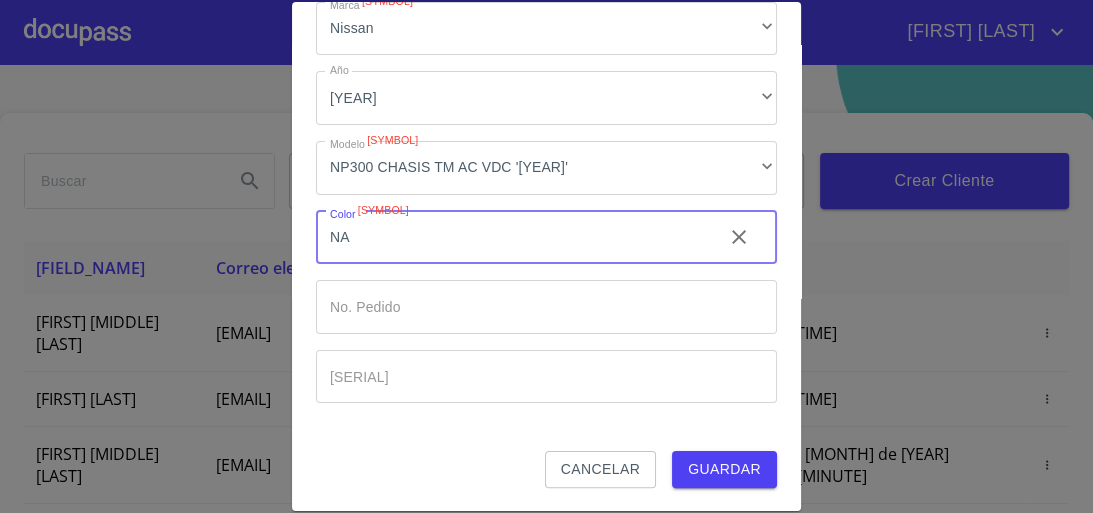 click on "Marca   *" at bounding box center [511, 238] 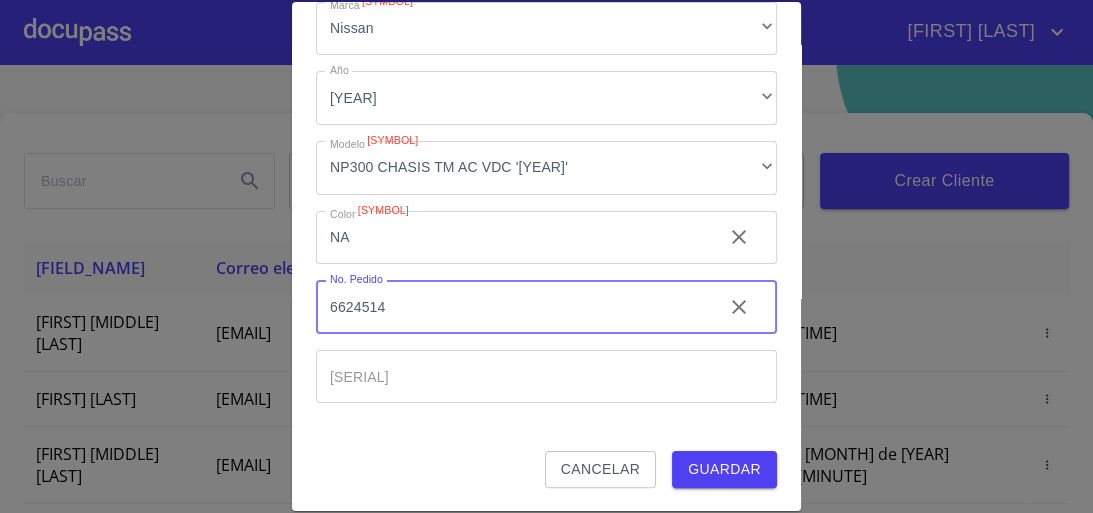 type on "6624514" 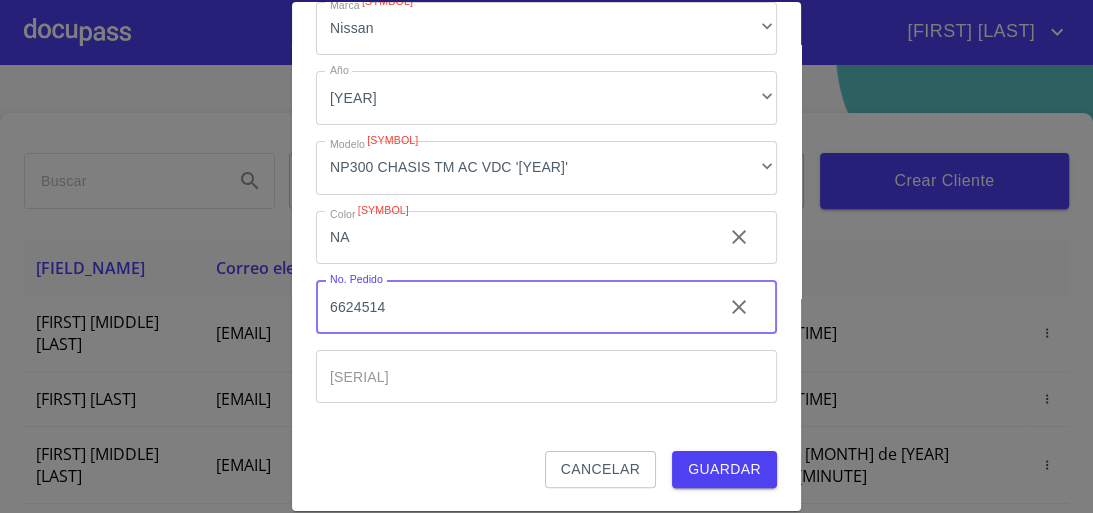 drag, startPoint x: 428, startPoint y: 313, endPoint x: 246, endPoint y: 291, distance: 183.32484 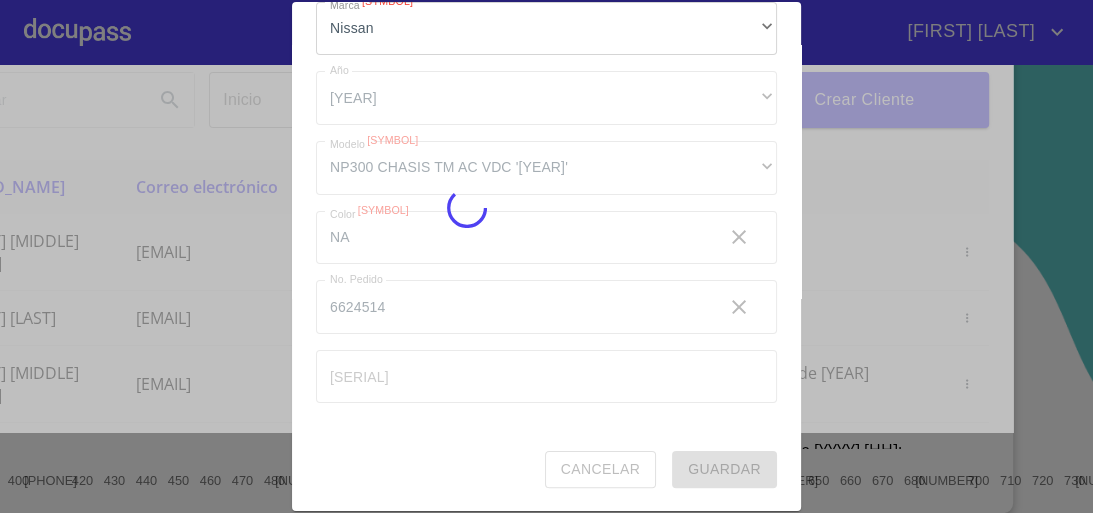 scroll, scrollTop: 0, scrollLeft: 80, axis: horizontal 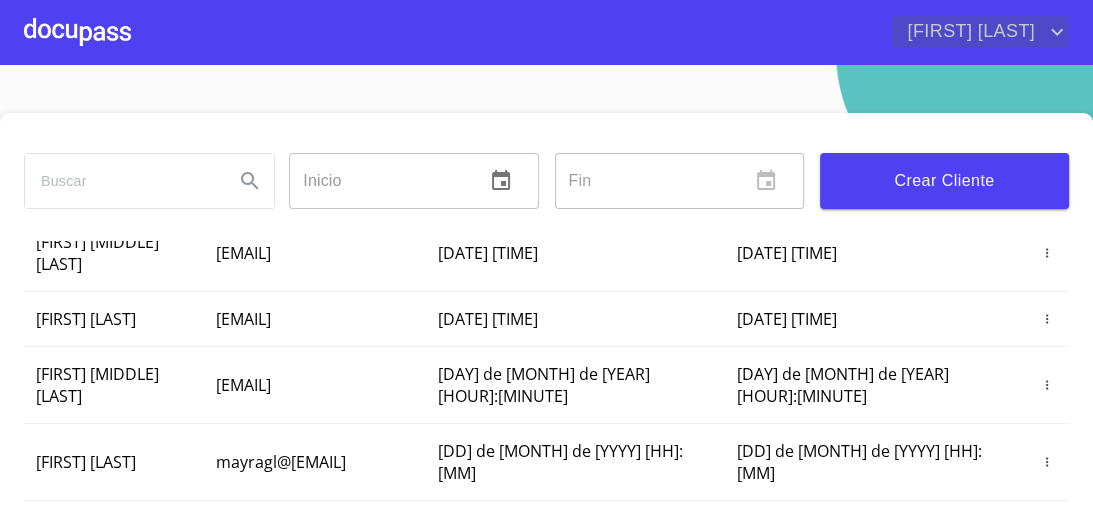click on "[FIRST] [LAST]" at bounding box center (968, 32) 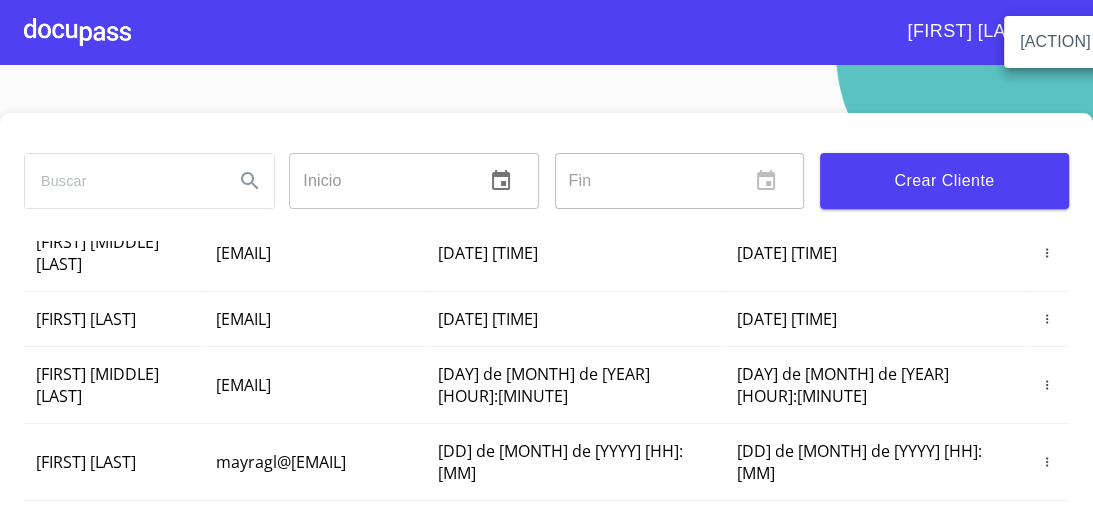click at bounding box center (546, 256) 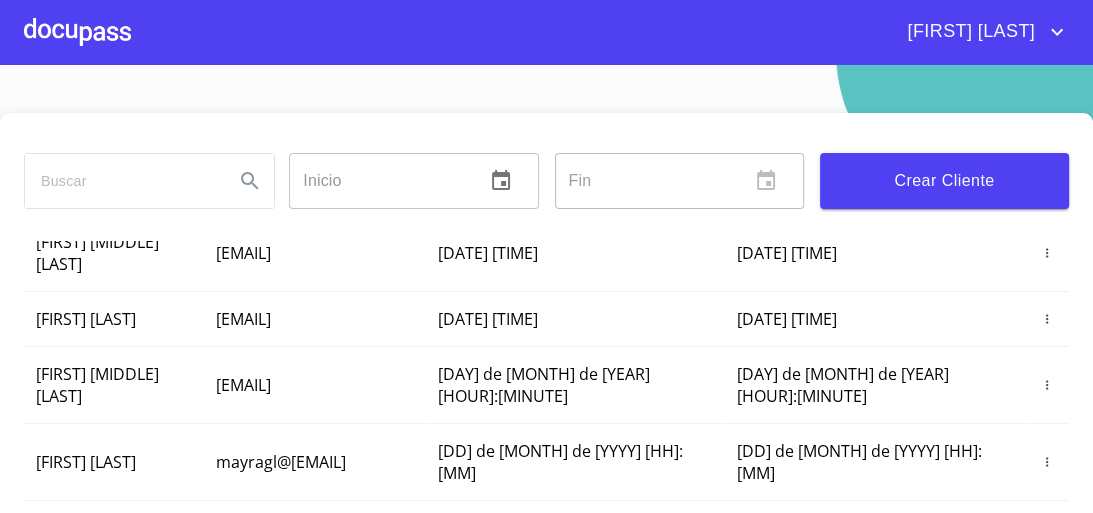 click at bounding box center (77, 32) 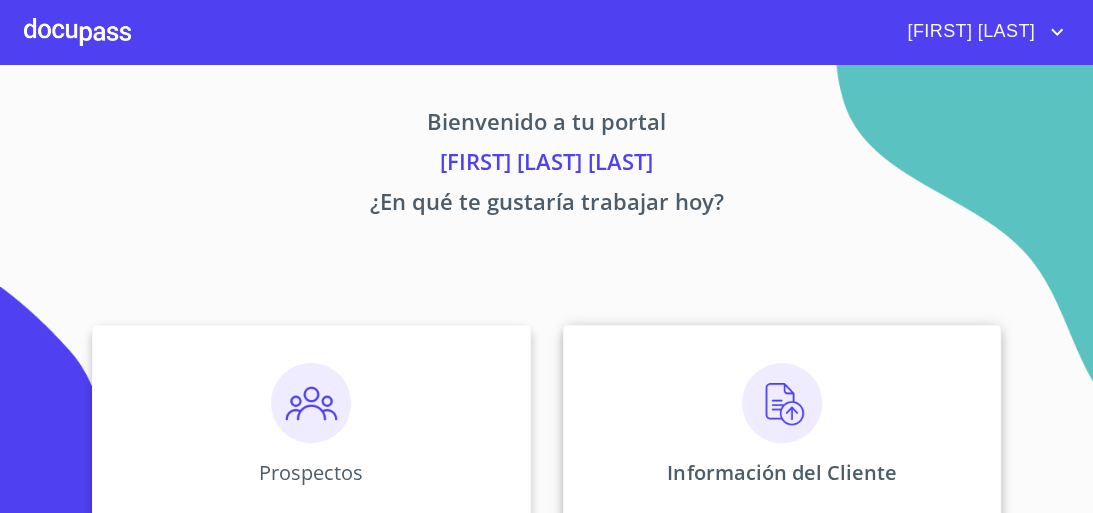 click at bounding box center [782, 403] 